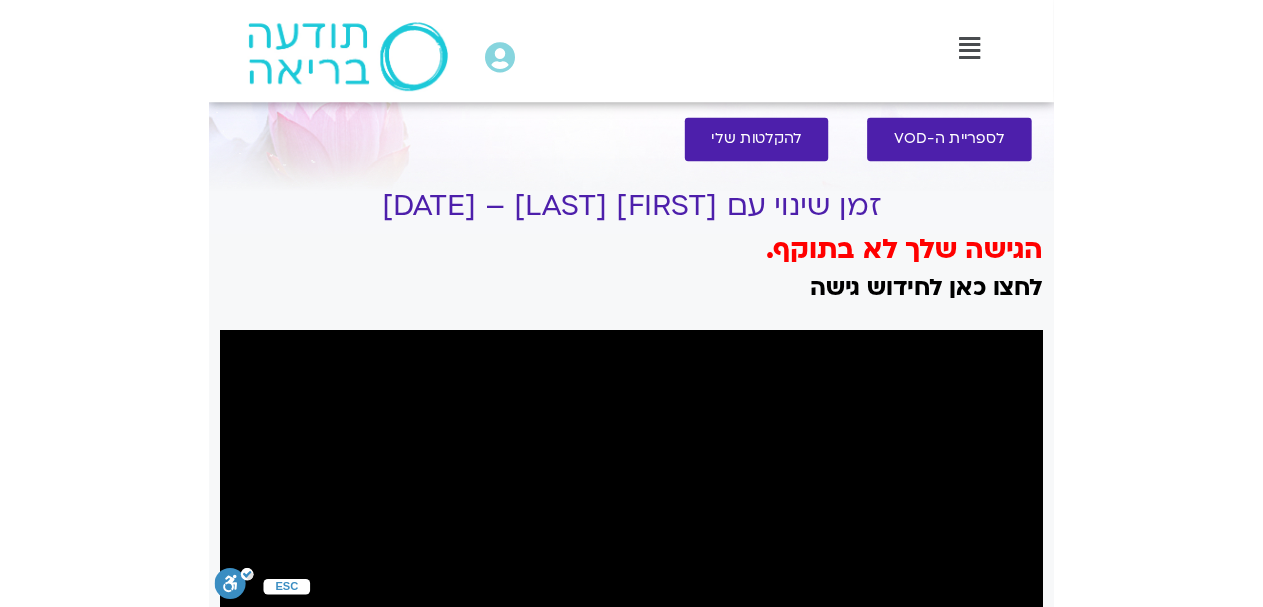 scroll, scrollTop: 104, scrollLeft: 0, axis: vertical 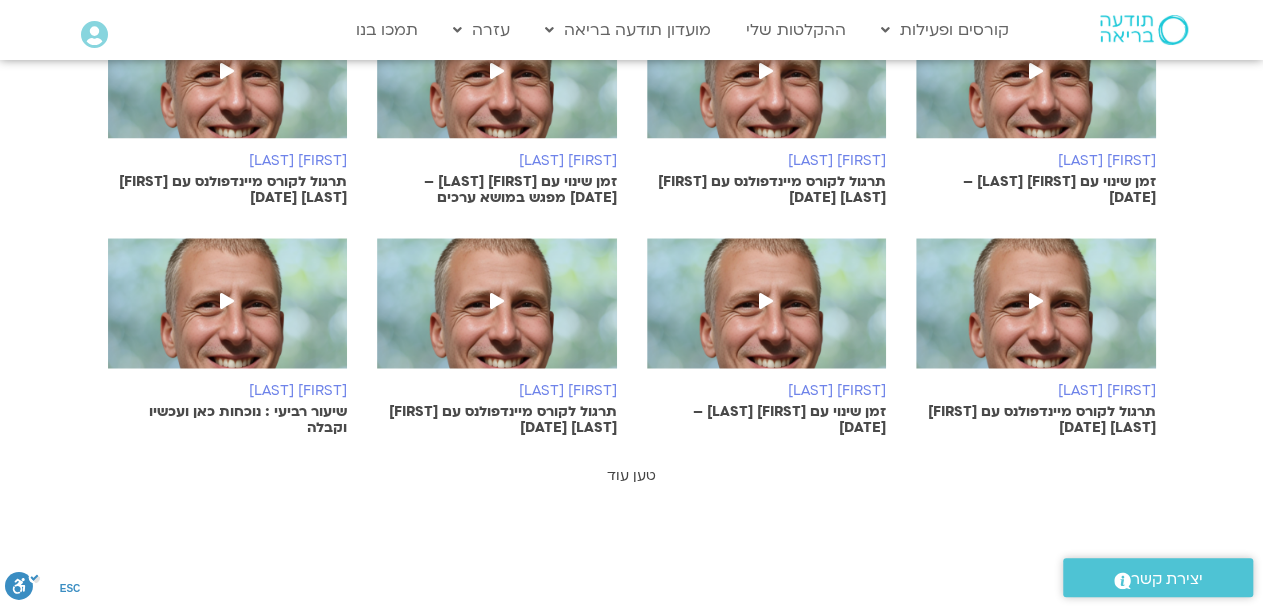 click on "טען עוד" at bounding box center [631, 475] 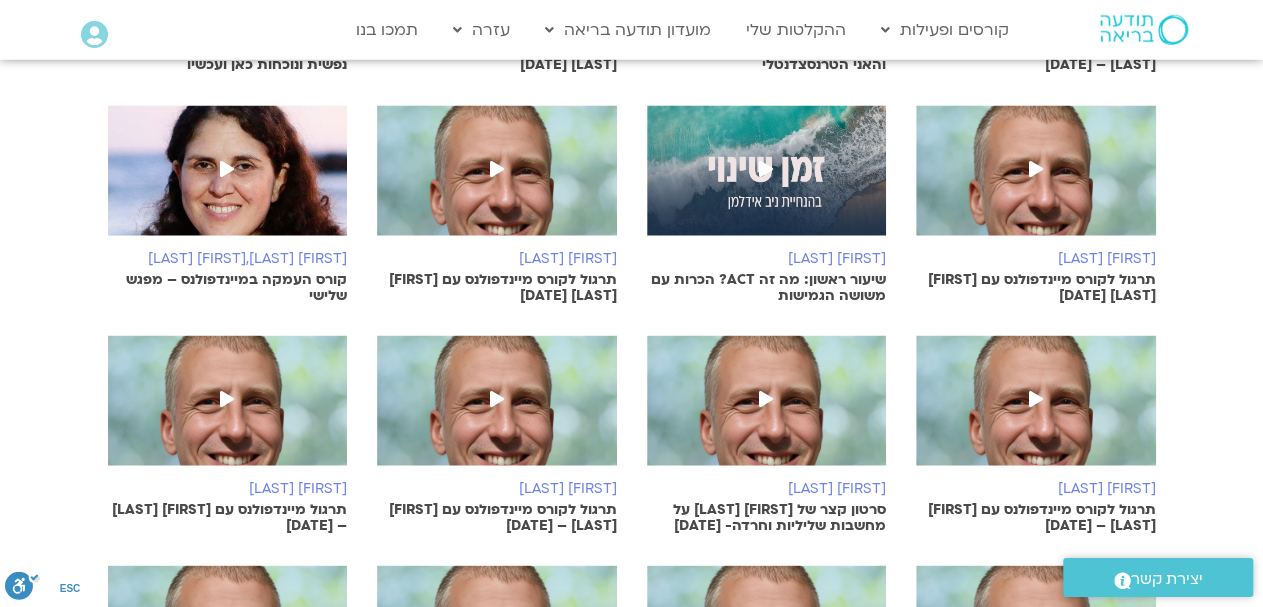scroll, scrollTop: 1768, scrollLeft: 0, axis: vertical 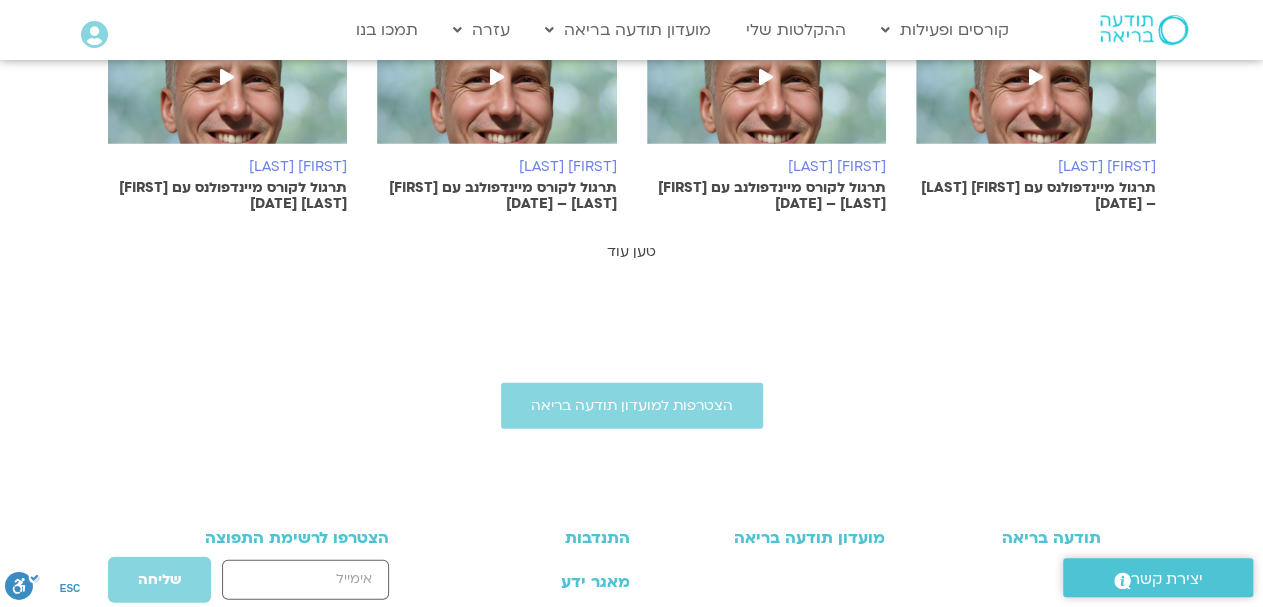 click on "טען עוד" at bounding box center [631, 251] 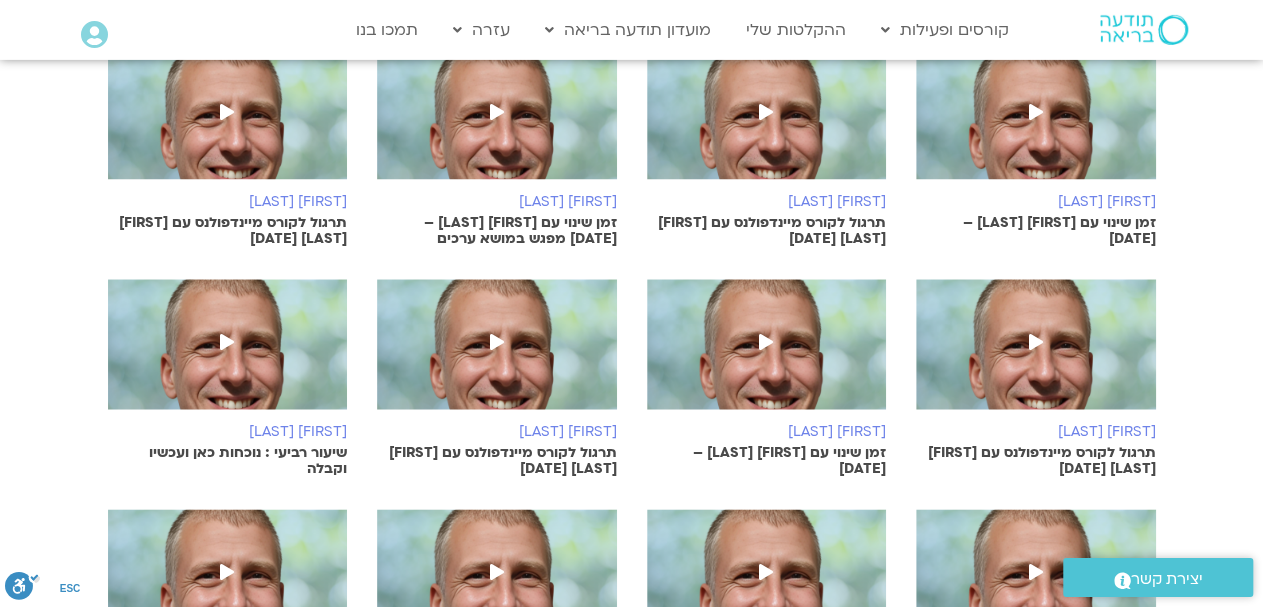 scroll, scrollTop: 1144, scrollLeft: 0, axis: vertical 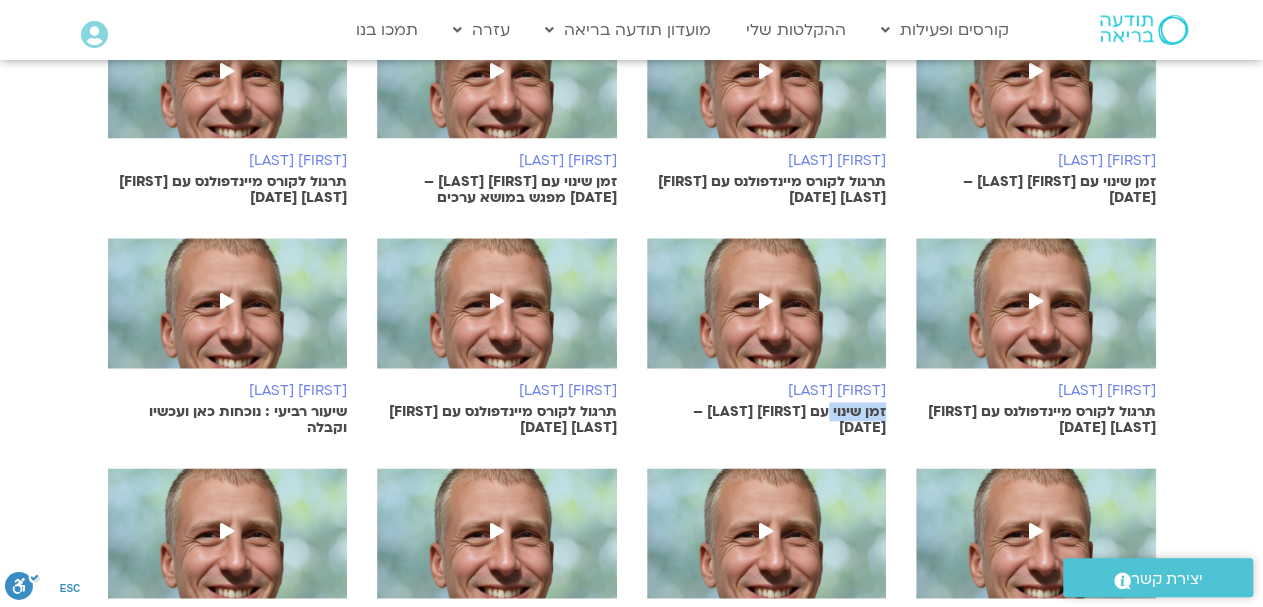 drag, startPoint x: 887, startPoint y: 408, endPoint x: 827, endPoint y: 419, distance: 61 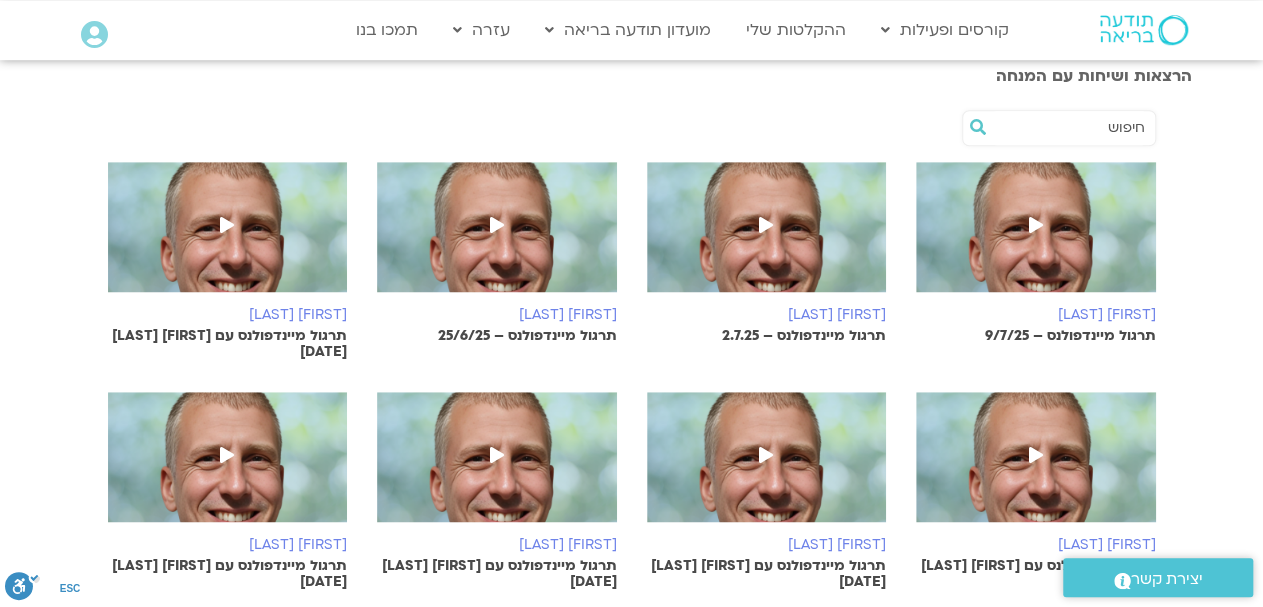 scroll, scrollTop: 312, scrollLeft: 0, axis: vertical 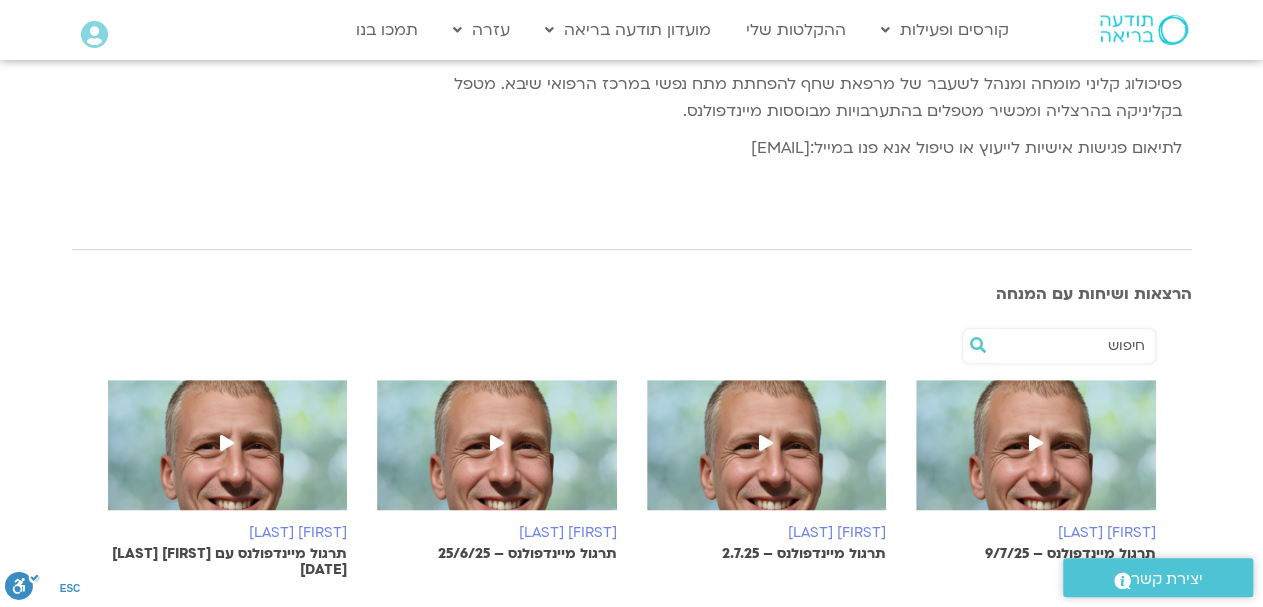 click at bounding box center (1069, 346) 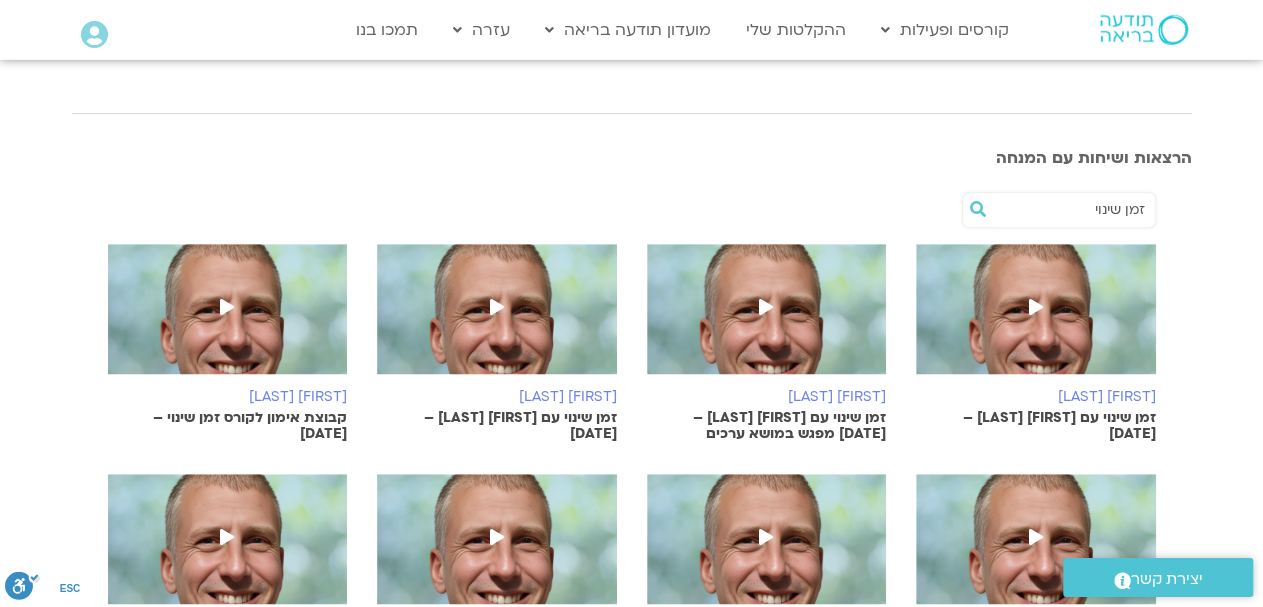 scroll, scrollTop: 416, scrollLeft: 0, axis: vertical 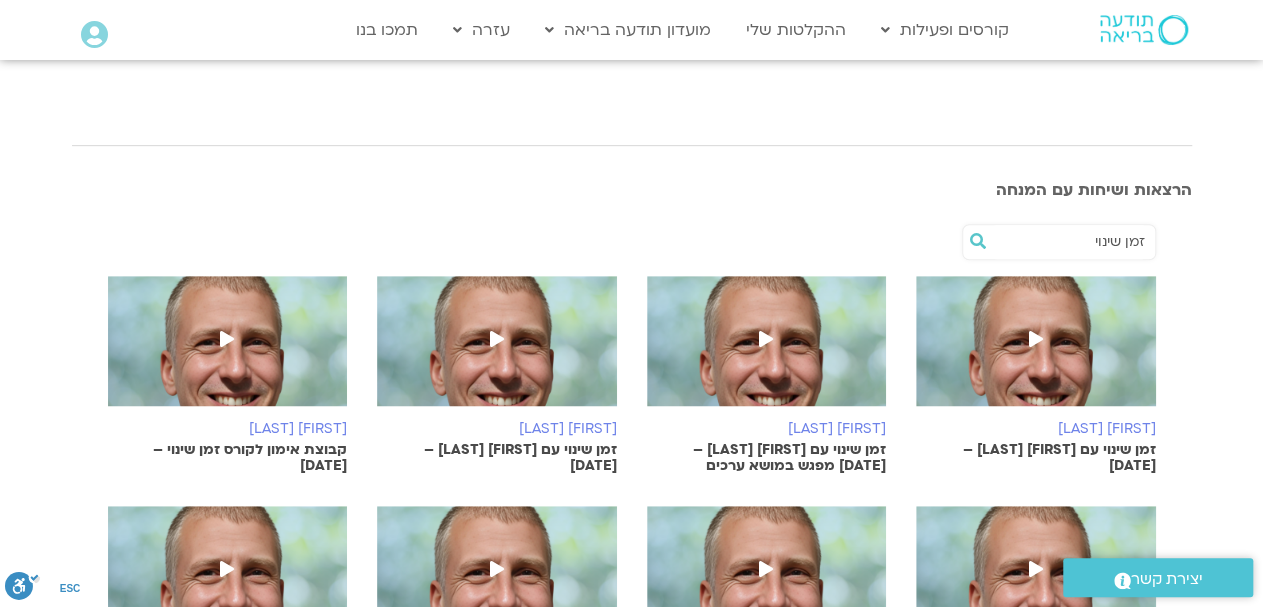 type on "זמן שינוי" 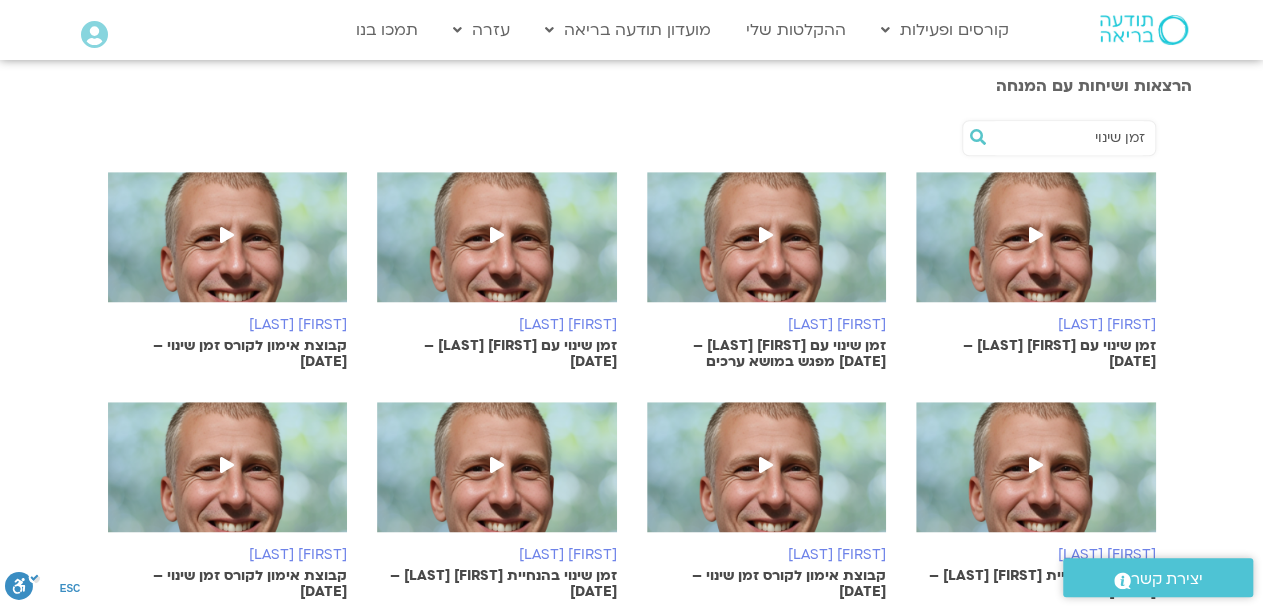 scroll, scrollTop: 624, scrollLeft: 0, axis: vertical 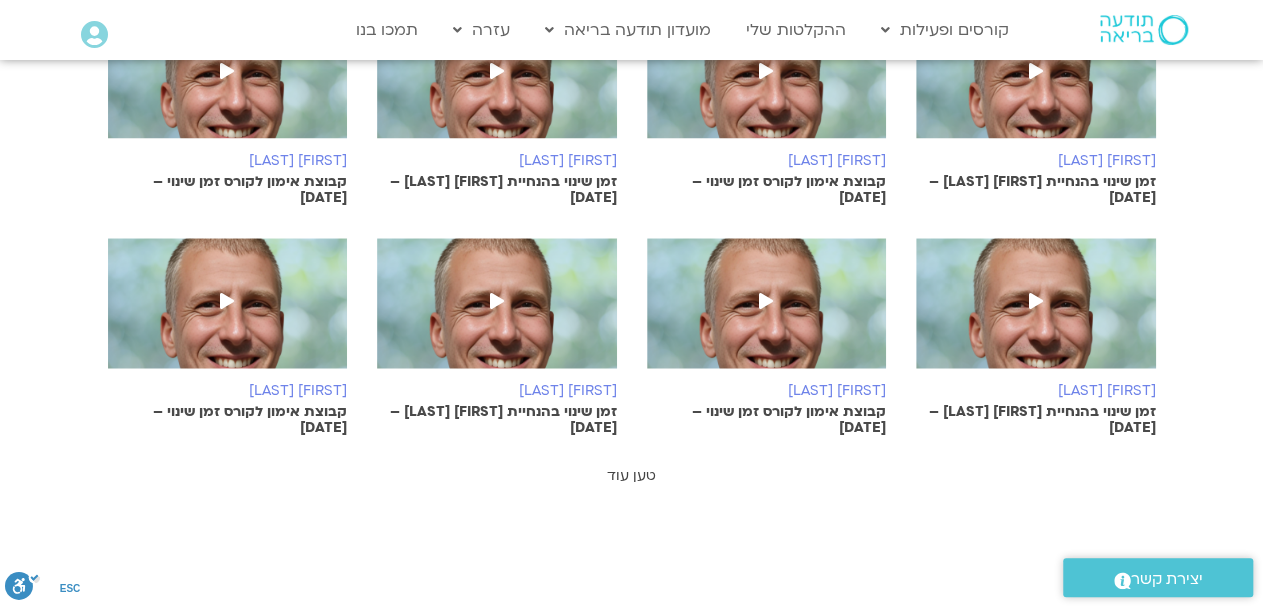 click on "טען עוד" at bounding box center (631, 475) 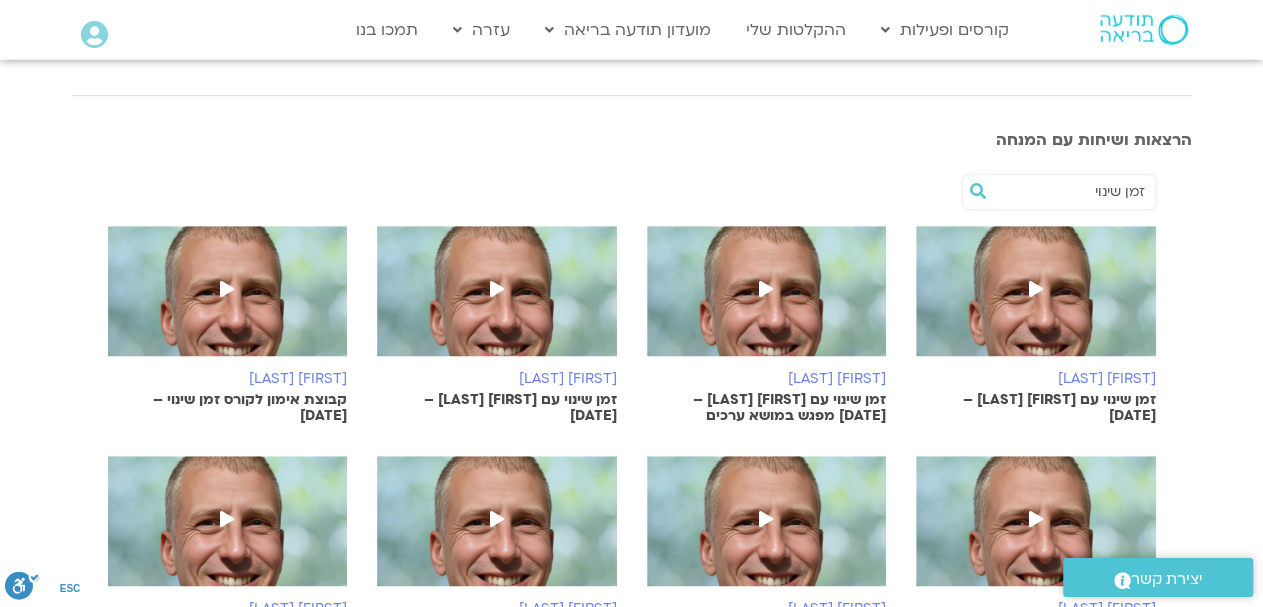 scroll, scrollTop: 416, scrollLeft: 0, axis: vertical 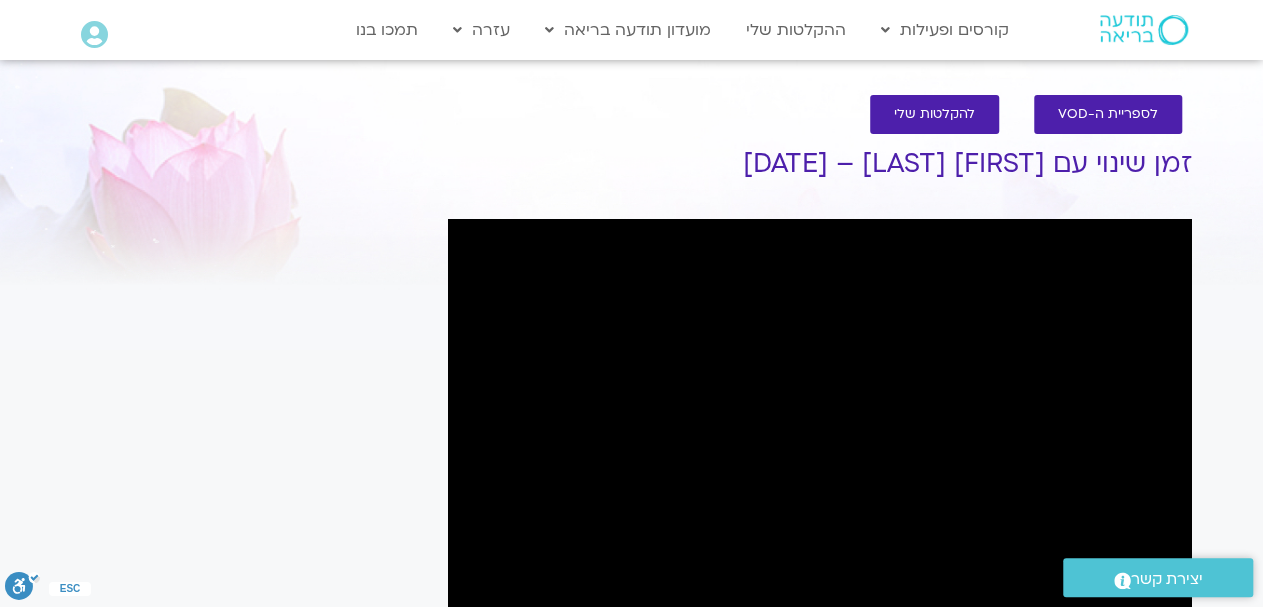 click on "לספריית ה-VOD
להקלטות שלי" at bounding box center (820, 114) 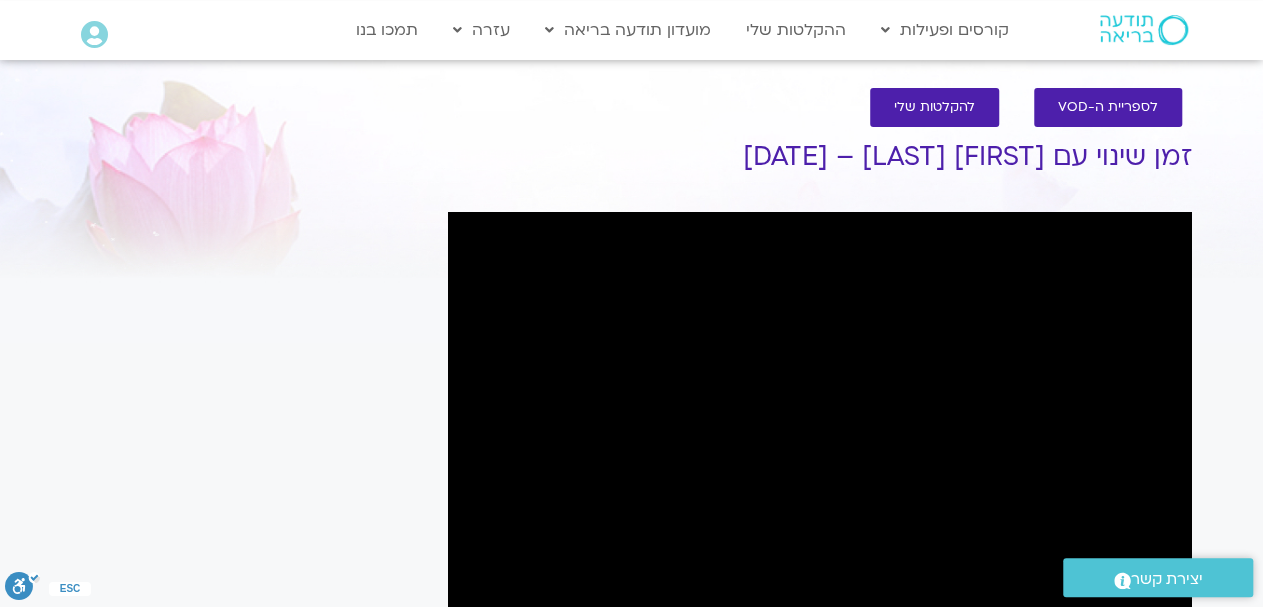 scroll, scrollTop: 0, scrollLeft: 0, axis: both 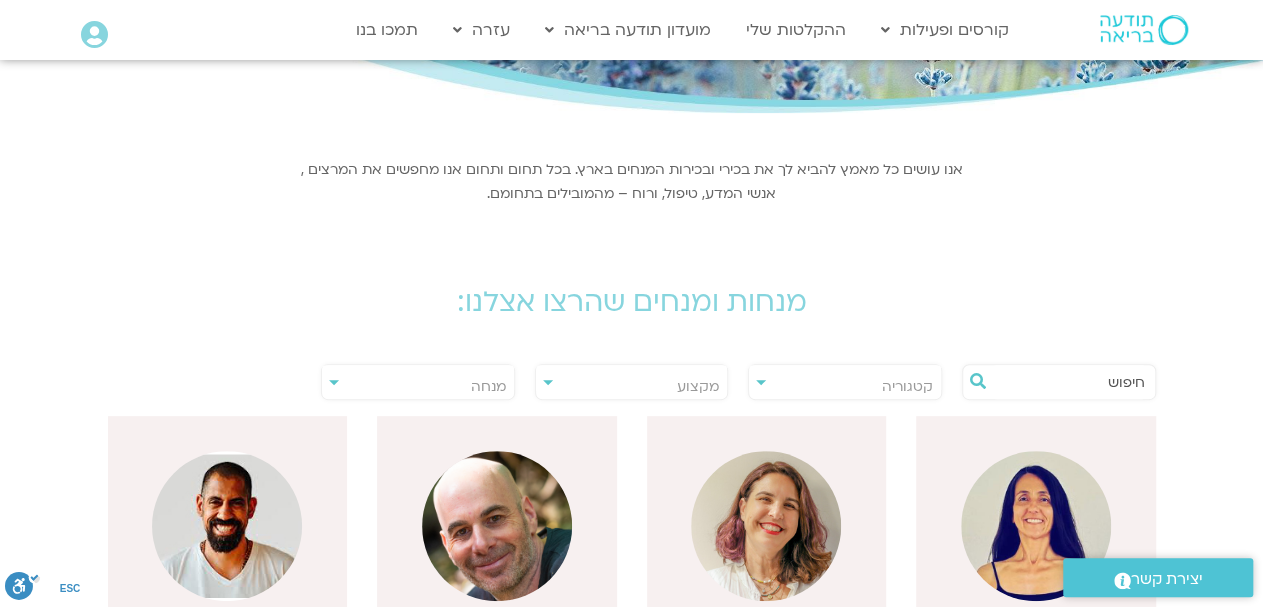 click at bounding box center [1069, 382] 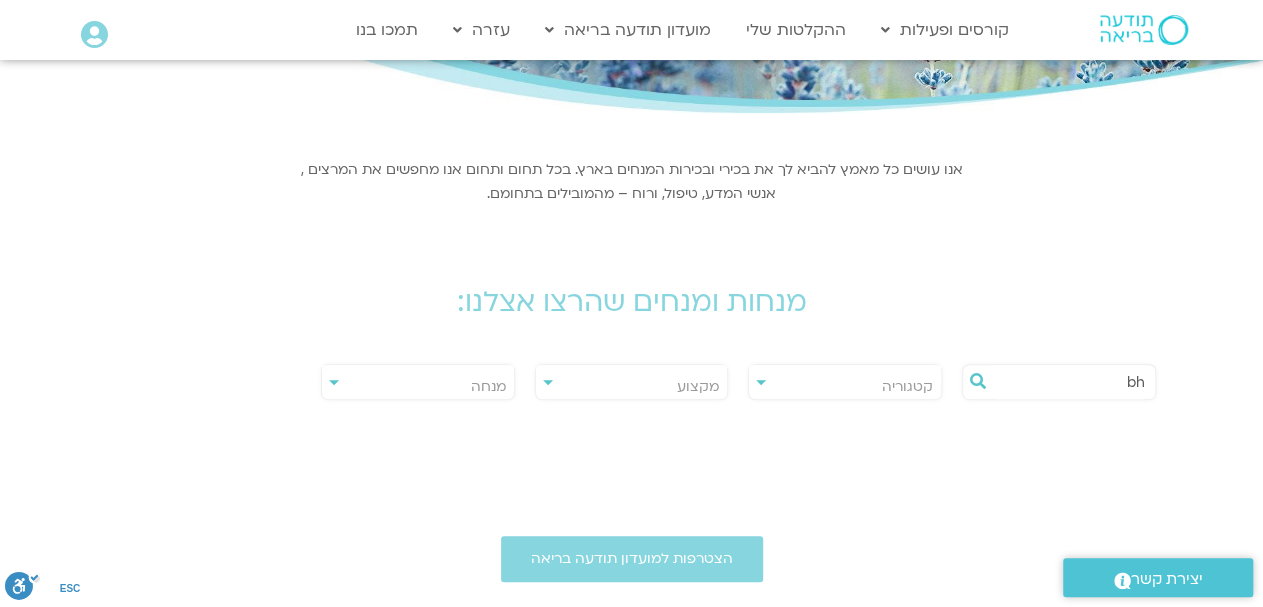 type on "b" 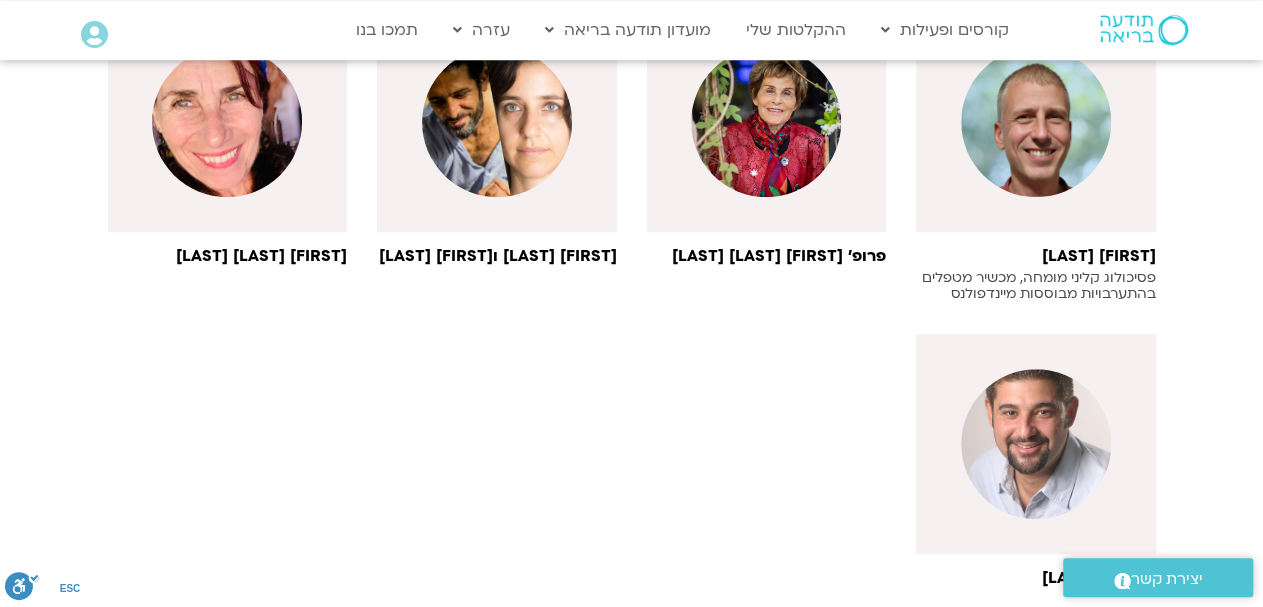 scroll, scrollTop: 624, scrollLeft: 0, axis: vertical 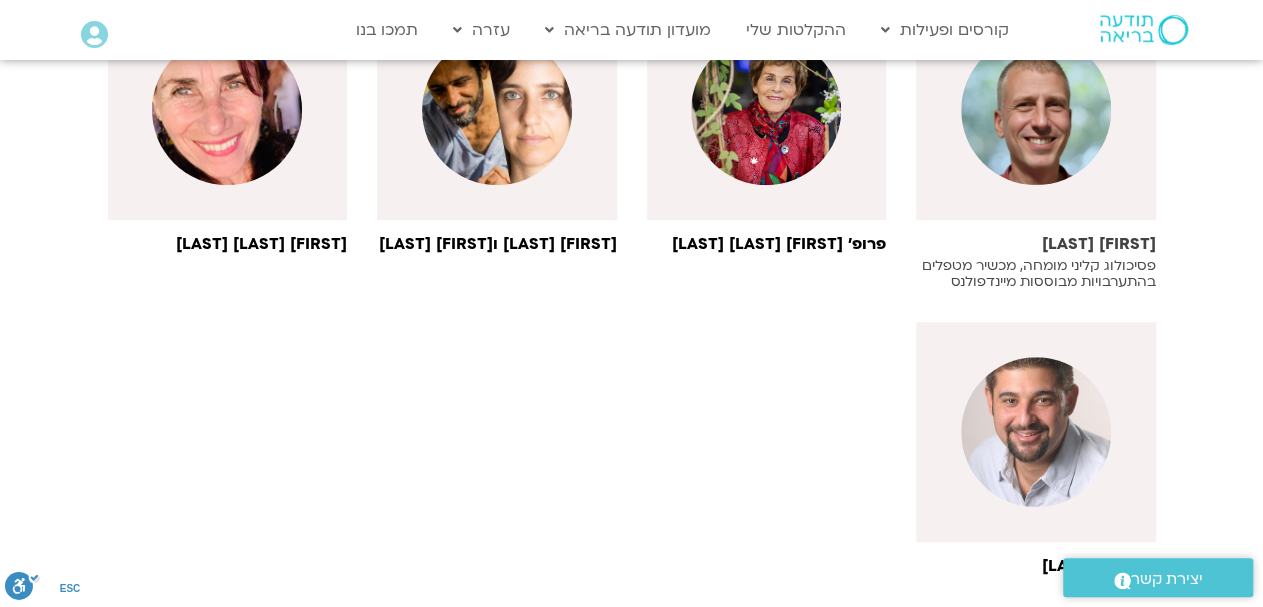 type on "ניב" 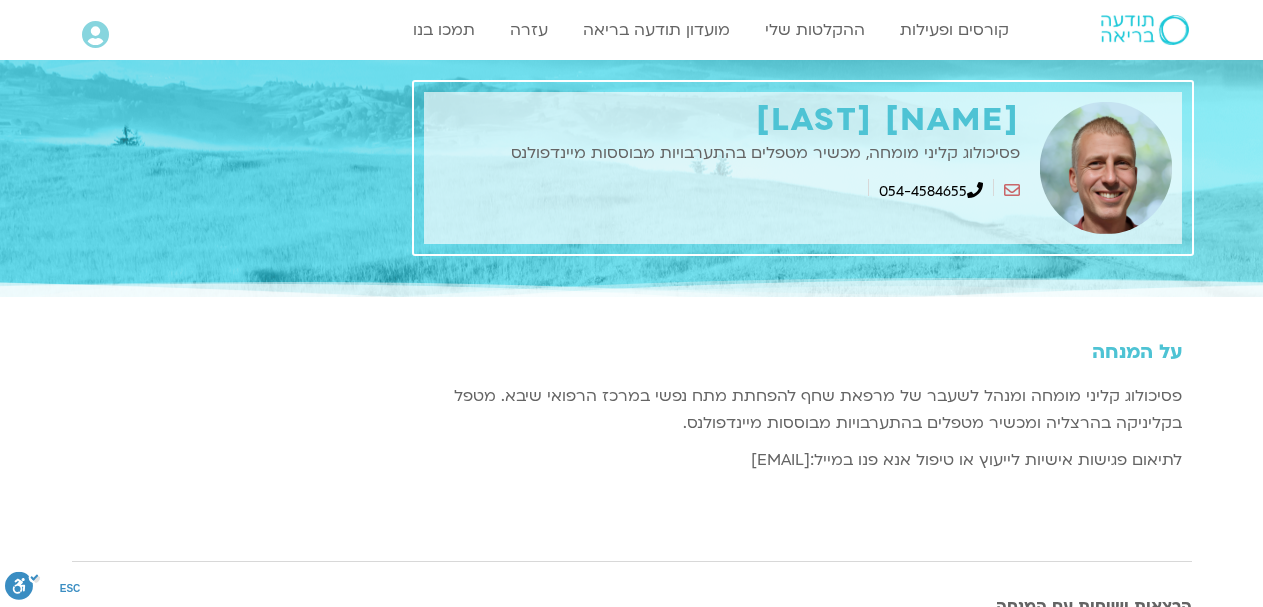 scroll, scrollTop: 0, scrollLeft: 0, axis: both 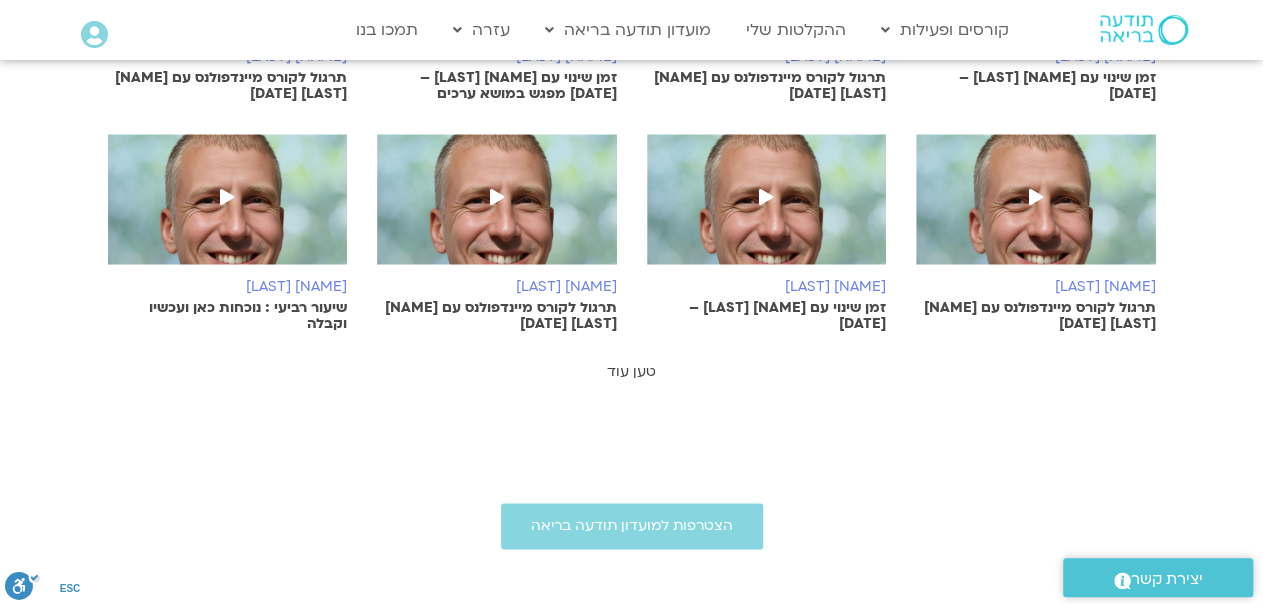 click on "טען עוד" at bounding box center (631, 371) 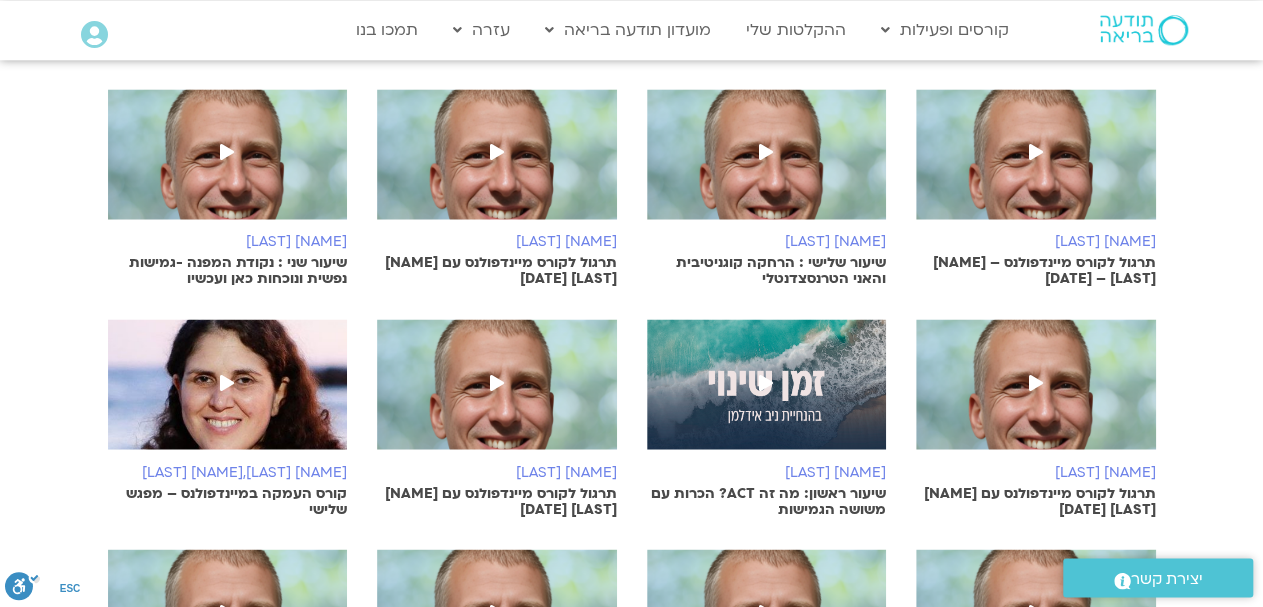 scroll, scrollTop: 1560, scrollLeft: 0, axis: vertical 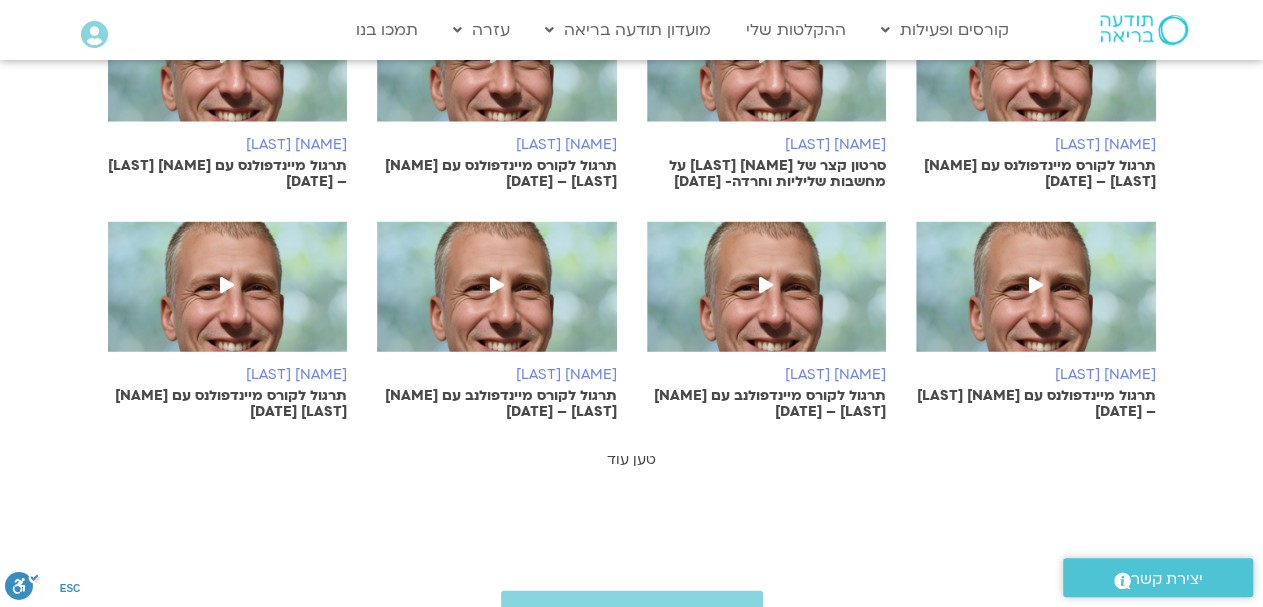 click on "טען עוד" at bounding box center [631, 459] 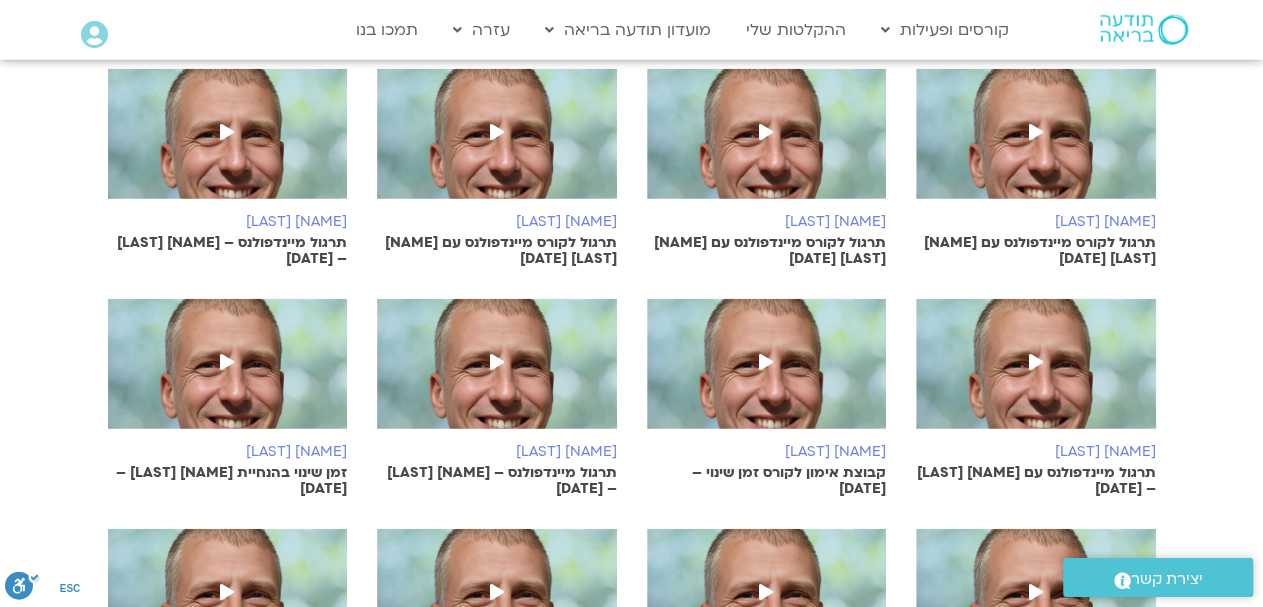 scroll, scrollTop: 2496, scrollLeft: 0, axis: vertical 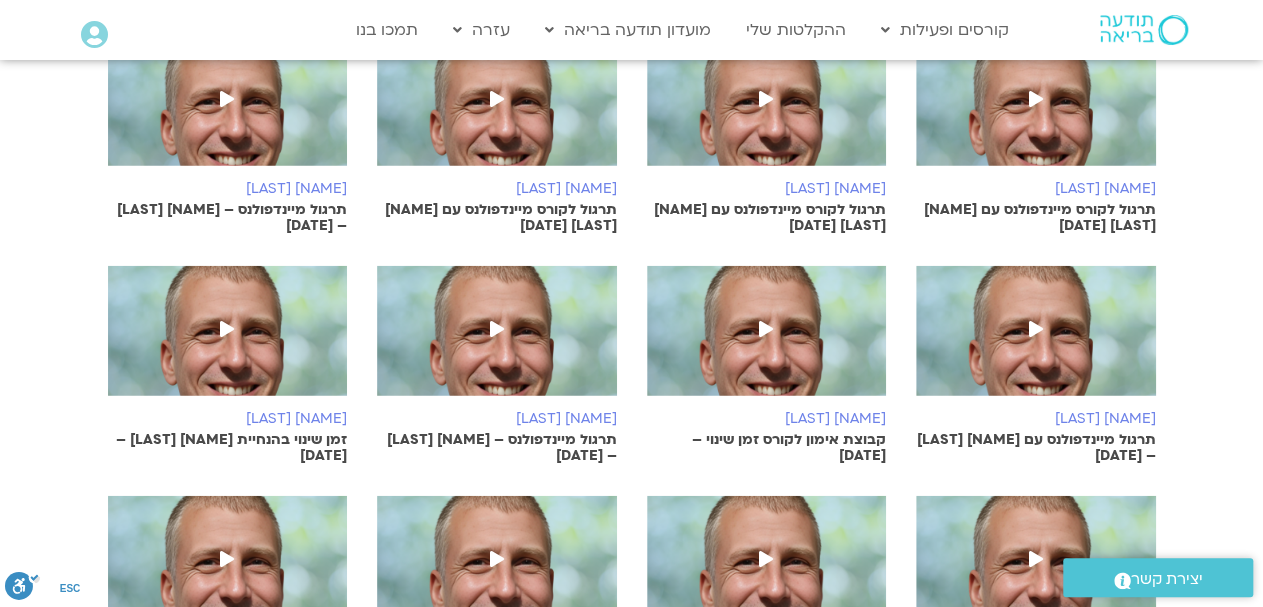 click on "ניב אידלמן
תרגול מיינדפולנס – 9/7/25
ניב אידלמן
תרגול מיינדפולנס – 2.7.25" at bounding box center (632, -444) 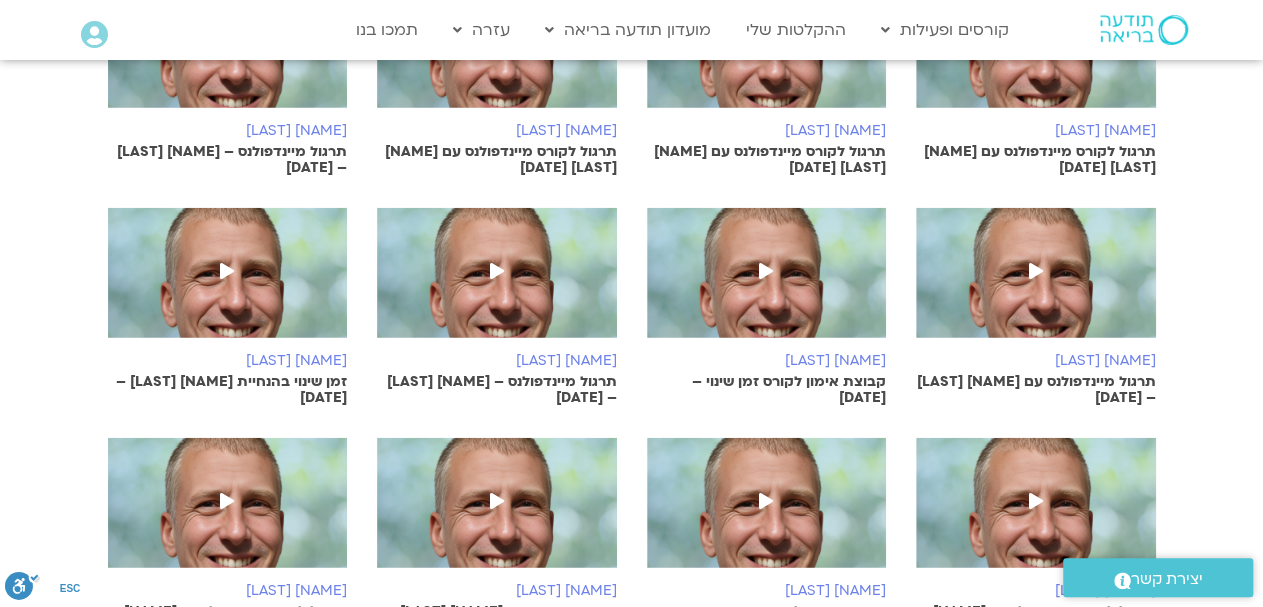 scroll, scrollTop: 2496, scrollLeft: 0, axis: vertical 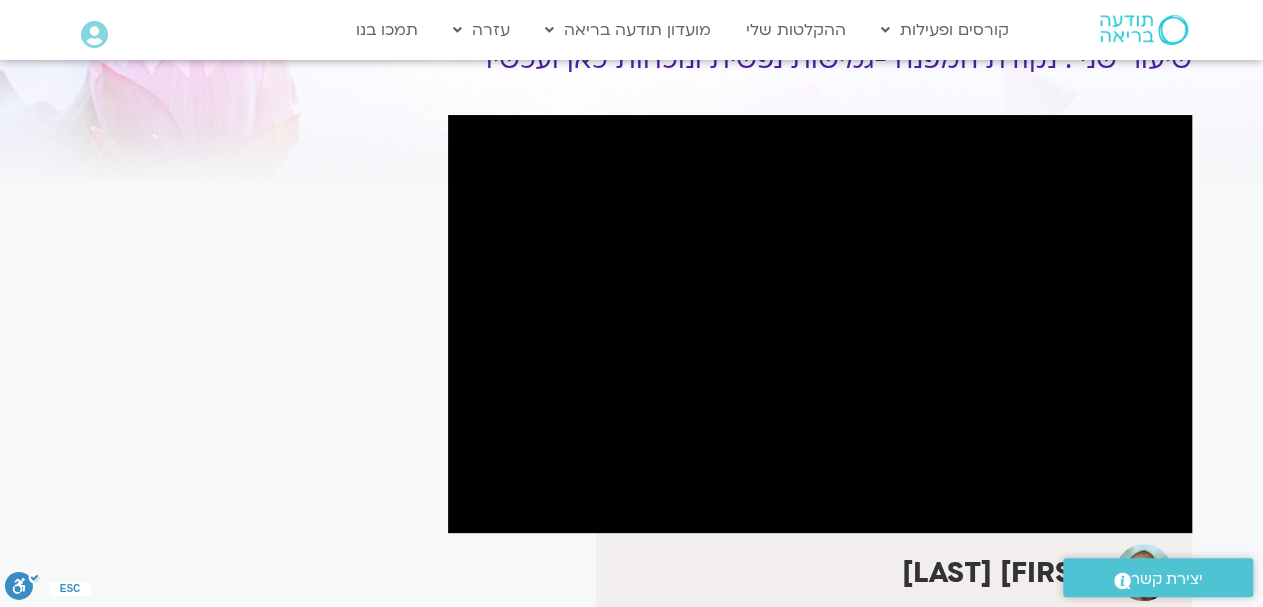 click on "It seems we can't find what you're looking for.
It seems we can't find what you're looking for." at bounding box center (250, 443) 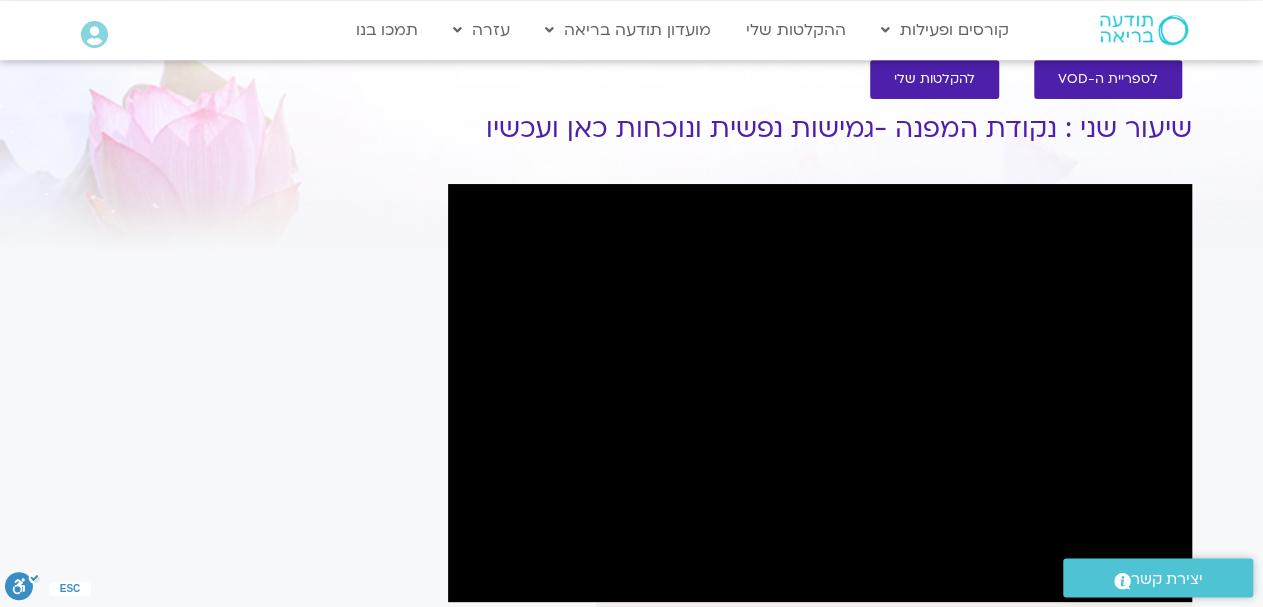 scroll, scrollTop: 0, scrollLeft: 0, axis: both 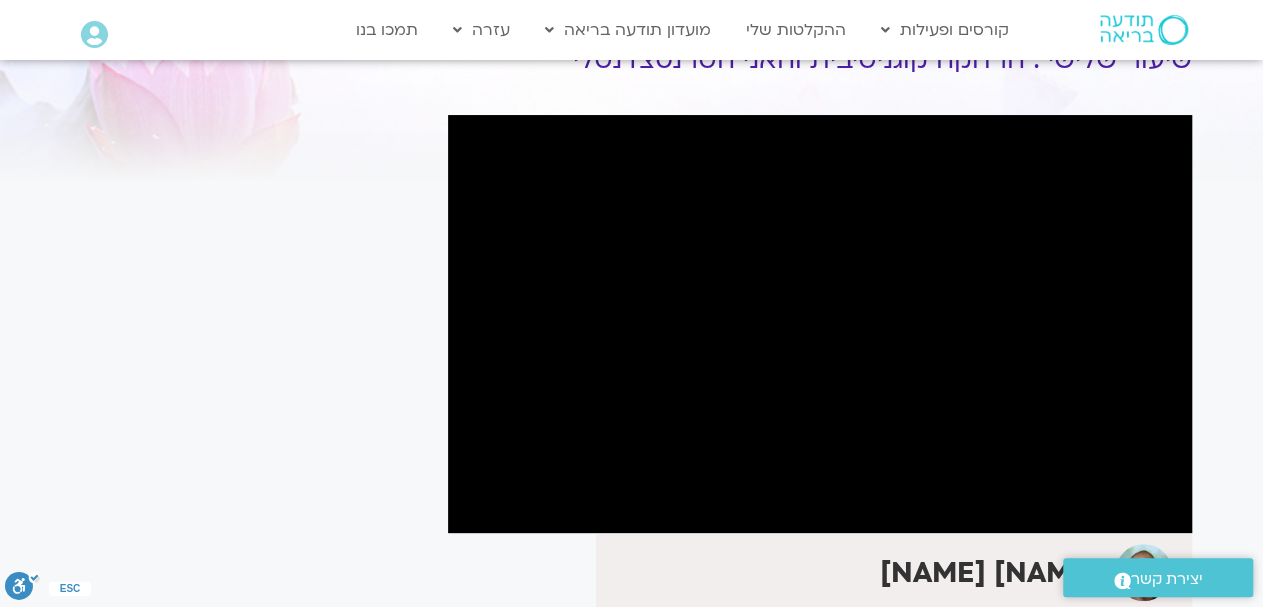 click on "It seems we can't find what you're looking for.
It seems we can't find what you're looking for." at bounding box center [250, 443] 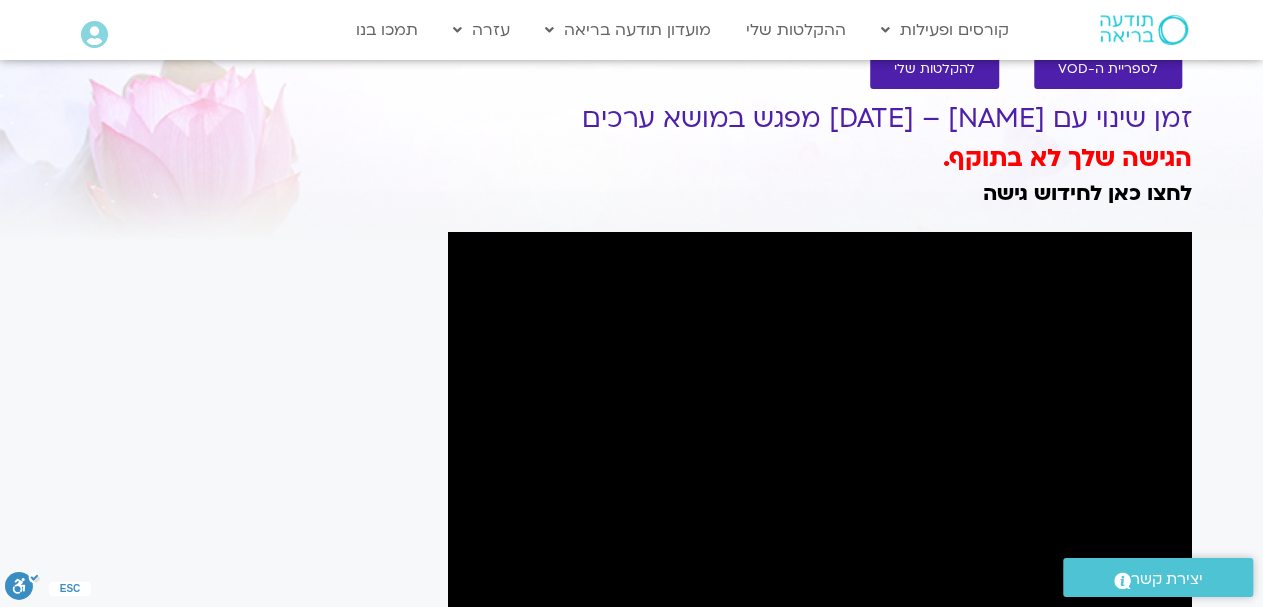 scroll, scrollTop: 0, scrollLeft: 0, axis: both 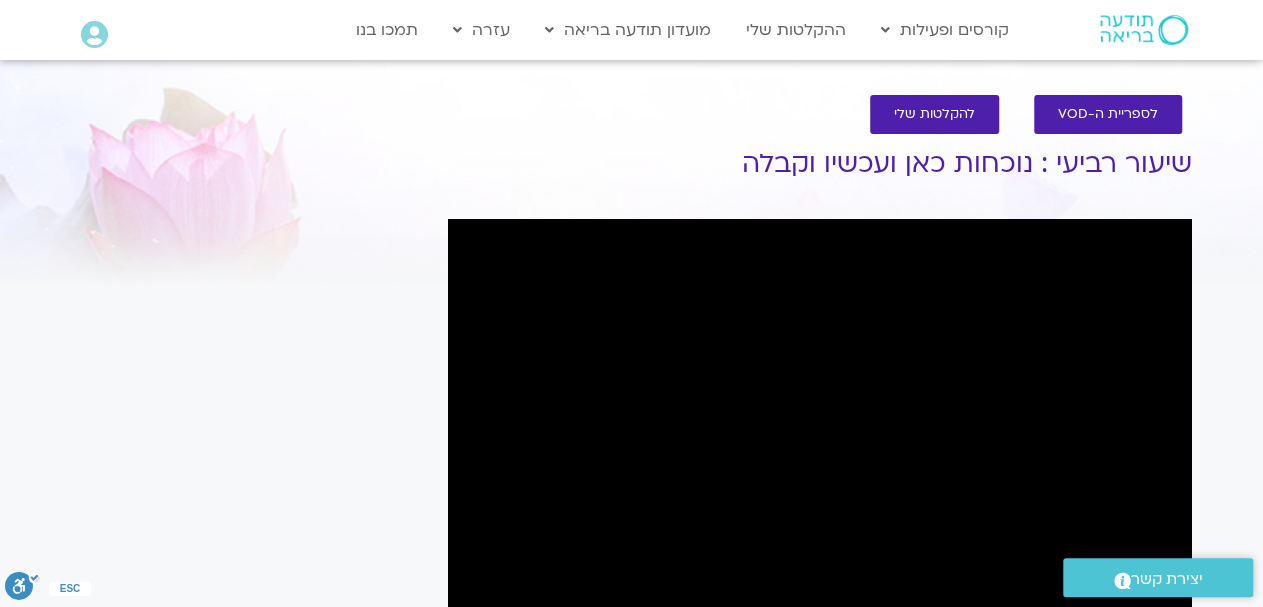 click on "לספריית ה-VOD
להקלטות שלי" at bounding box center (820, 114) 